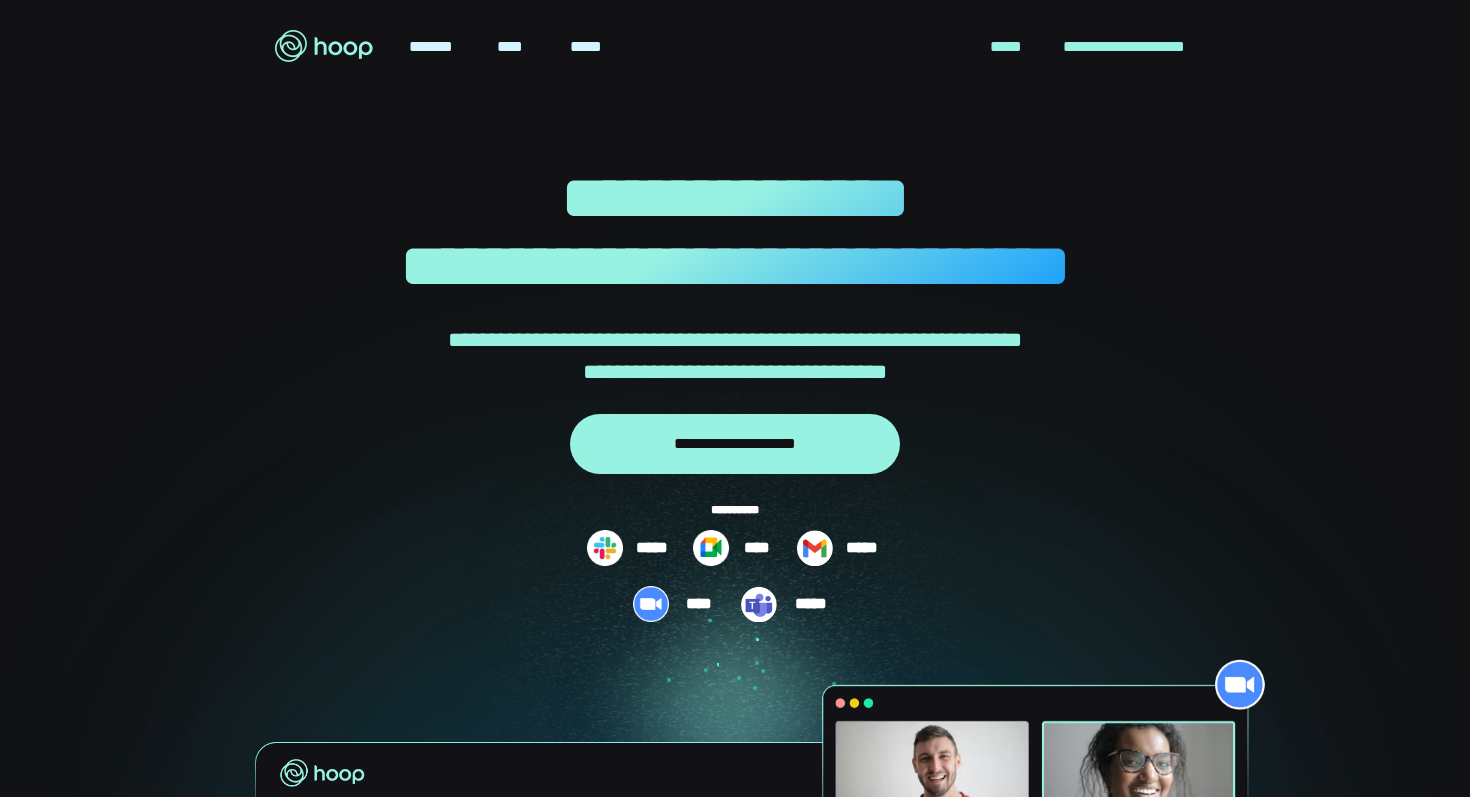 scroll, scrollTop: 200, scrollLeft: 0, axis: vertical 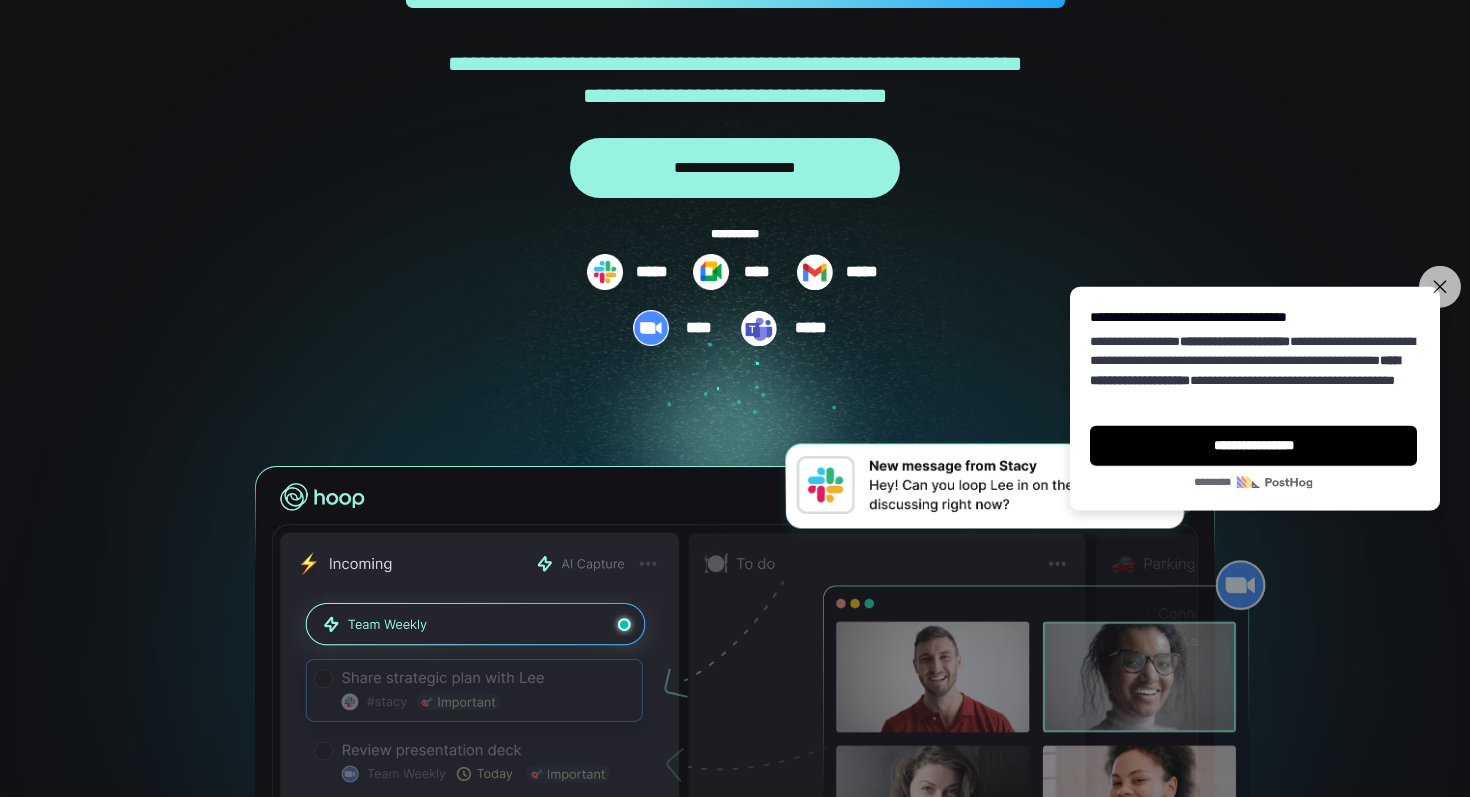 click on "**********" at bounding box center (1440, 286) 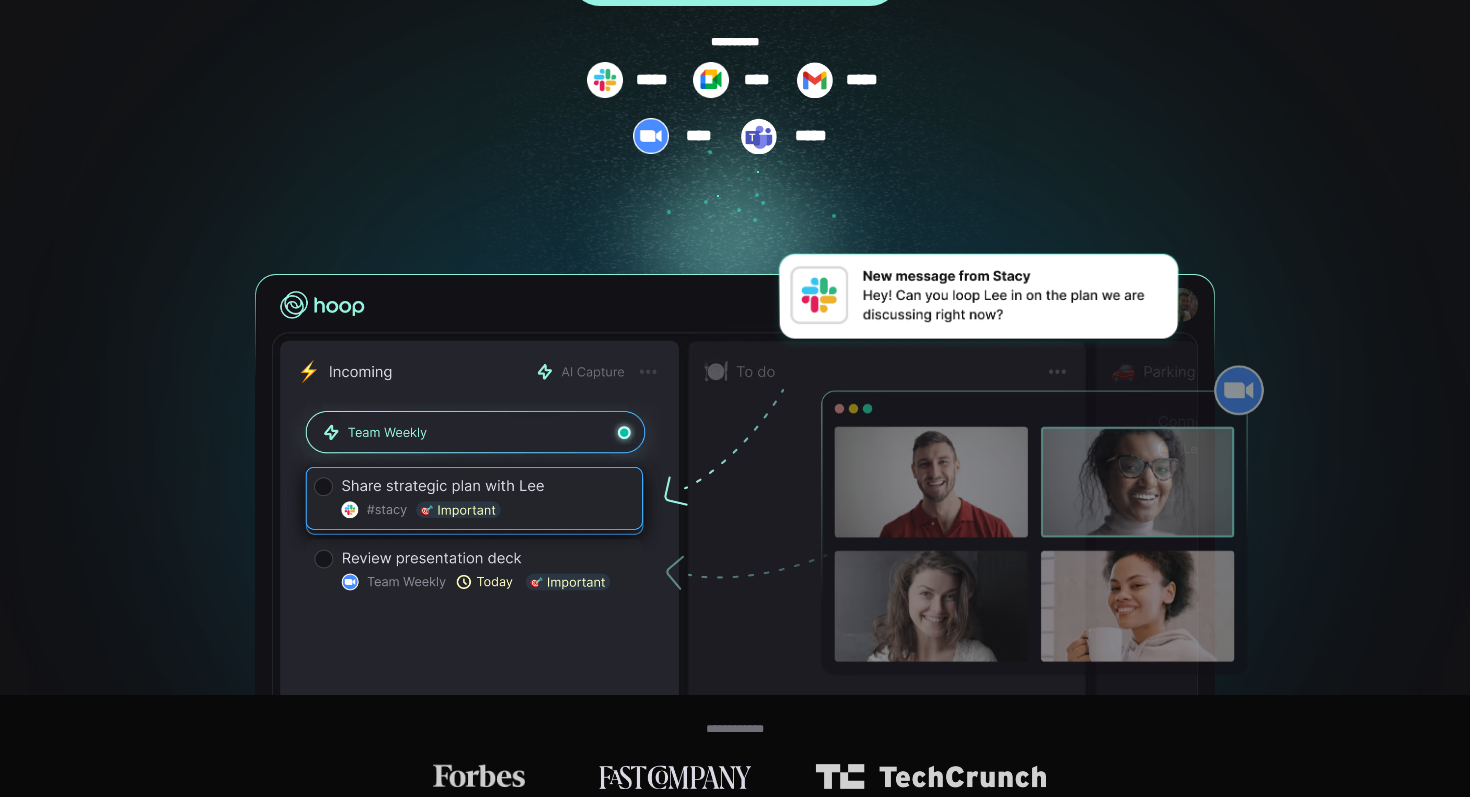 scroll, scrollTop: 477, scrollLeft: 0, axis: vertical 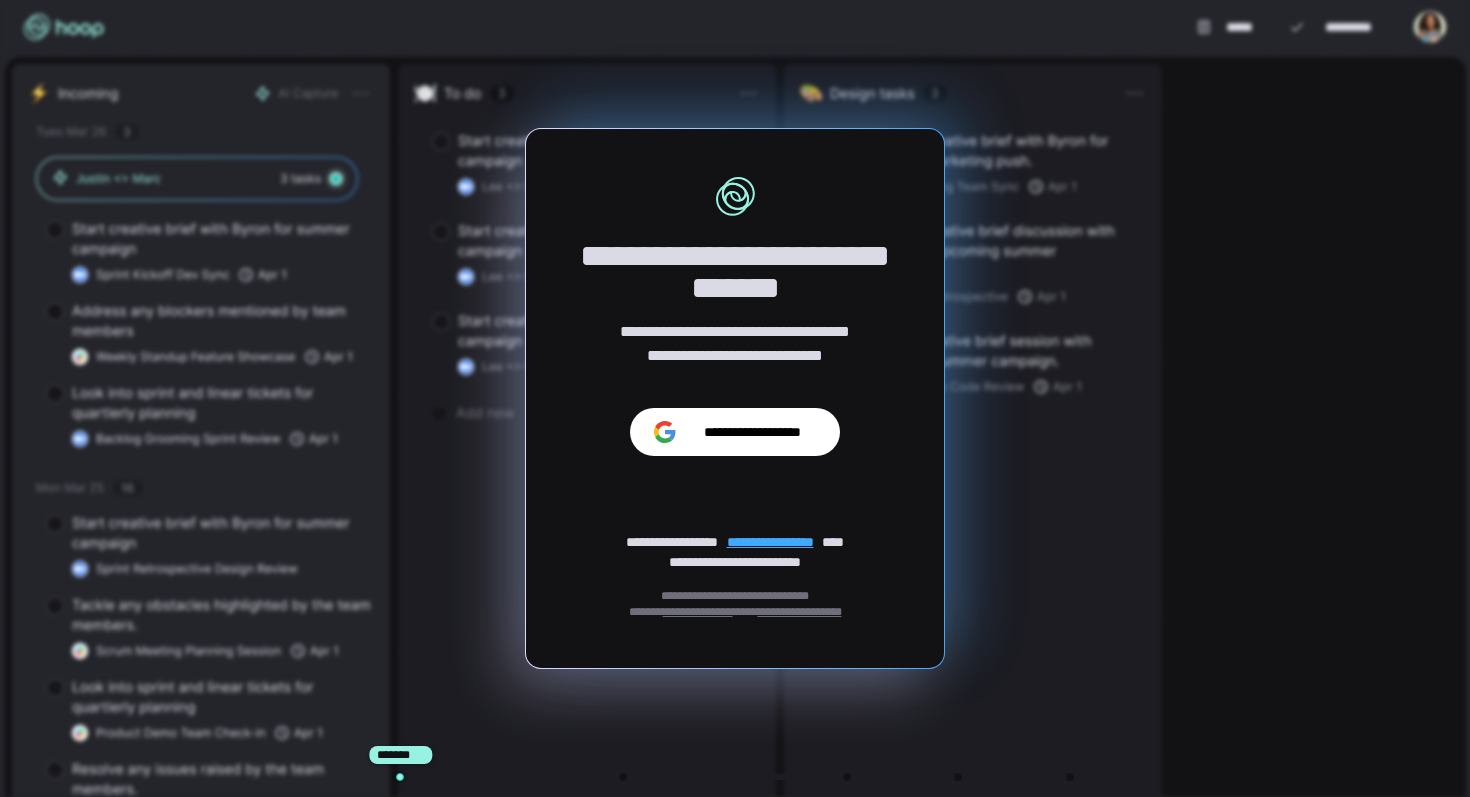 click on "**********" at bounding box center [752, 432] 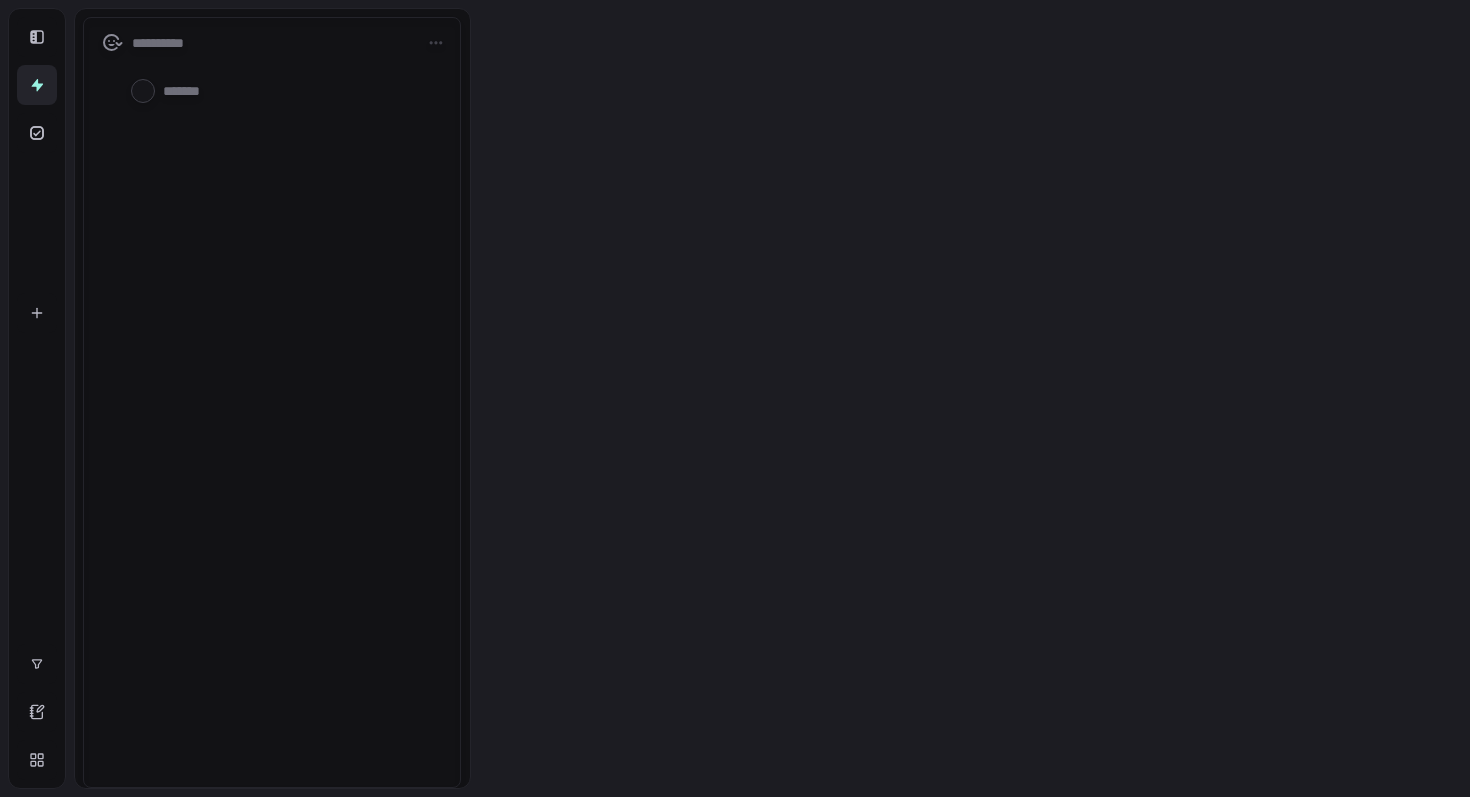 scroll, scrollTop: 0, scrollLeft: 0, axis: both 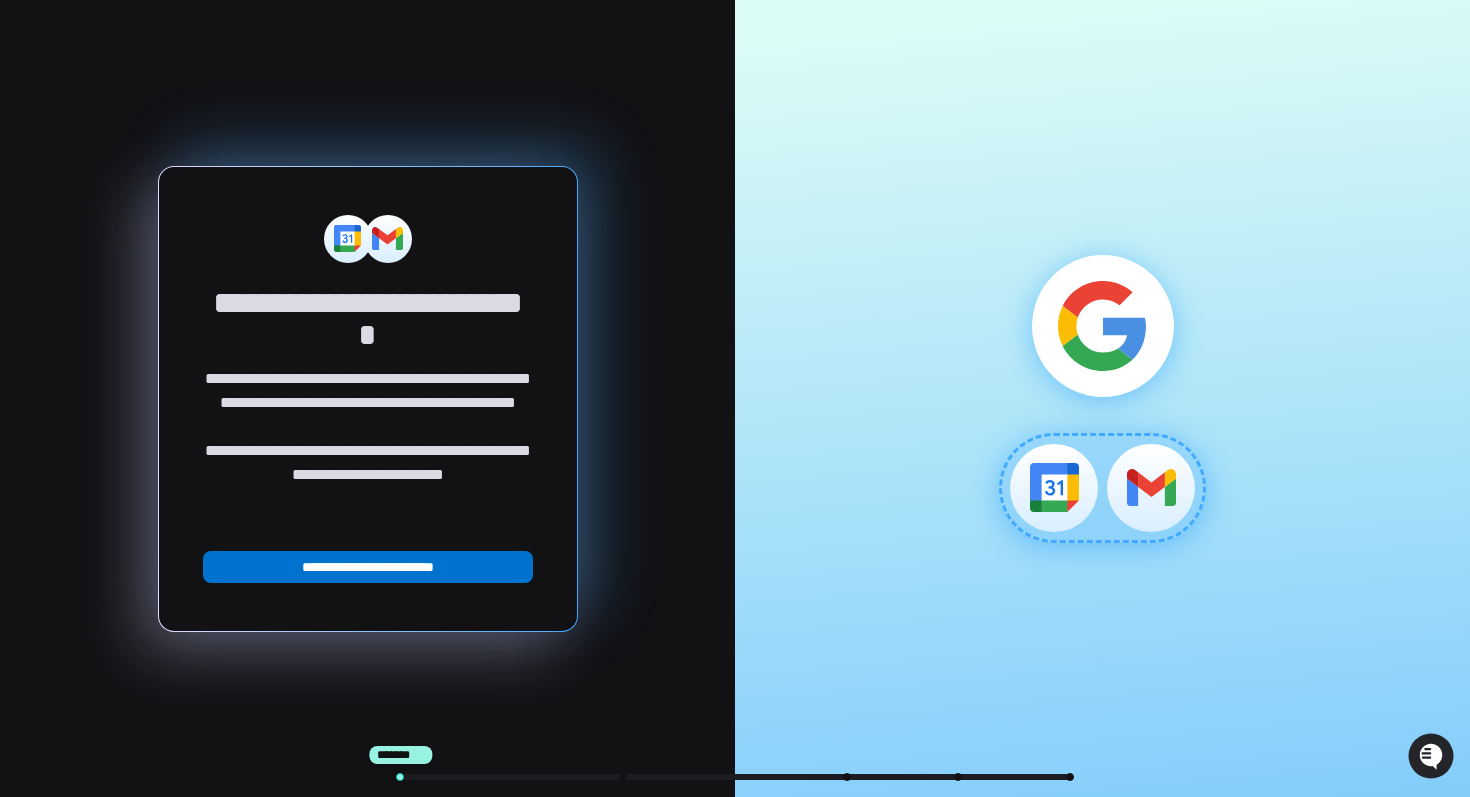 click on "**********" at bounding box center (368, 567) 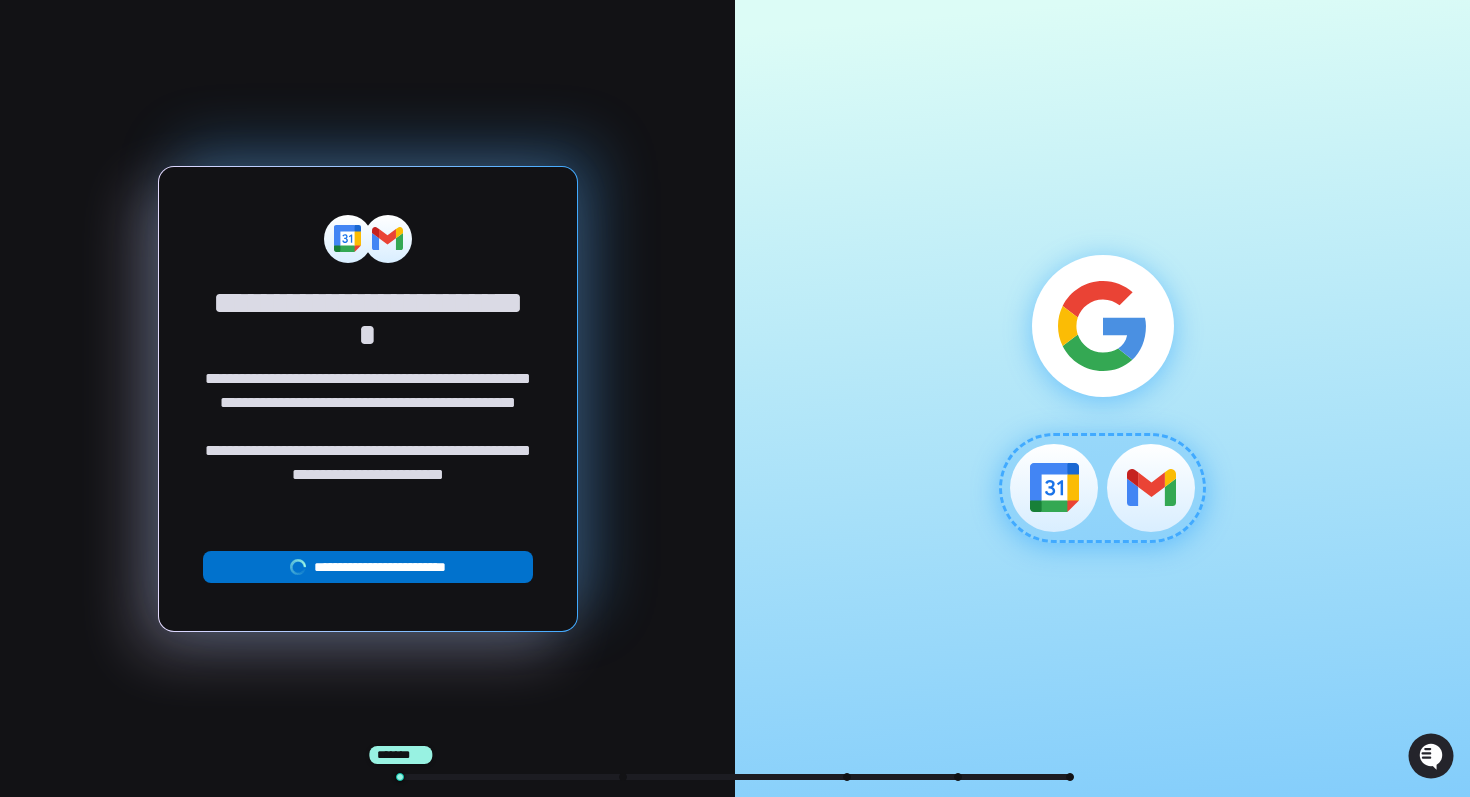 type on "*" 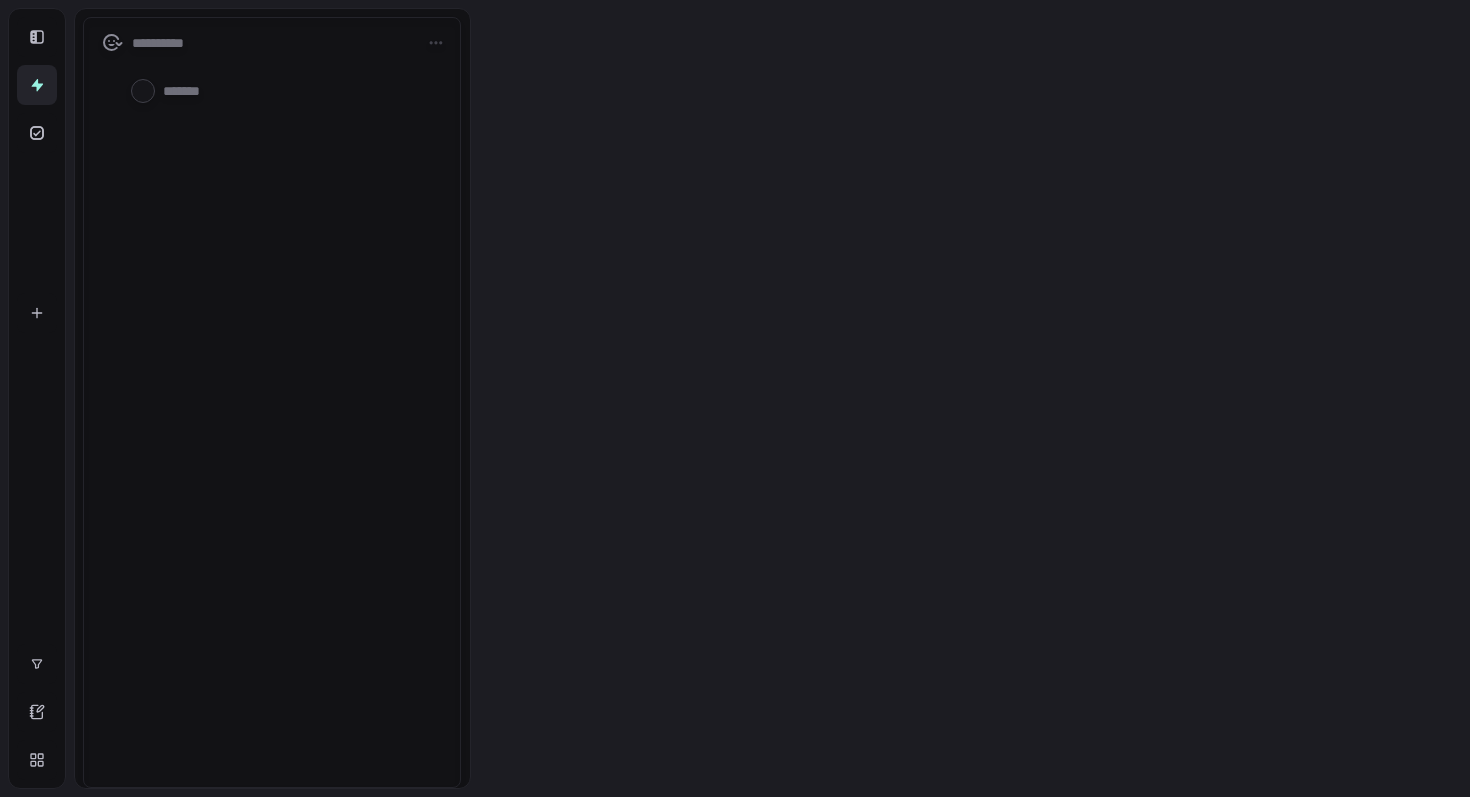 scroll, scrollTop: 0, scrollLeft: 0, axis: both 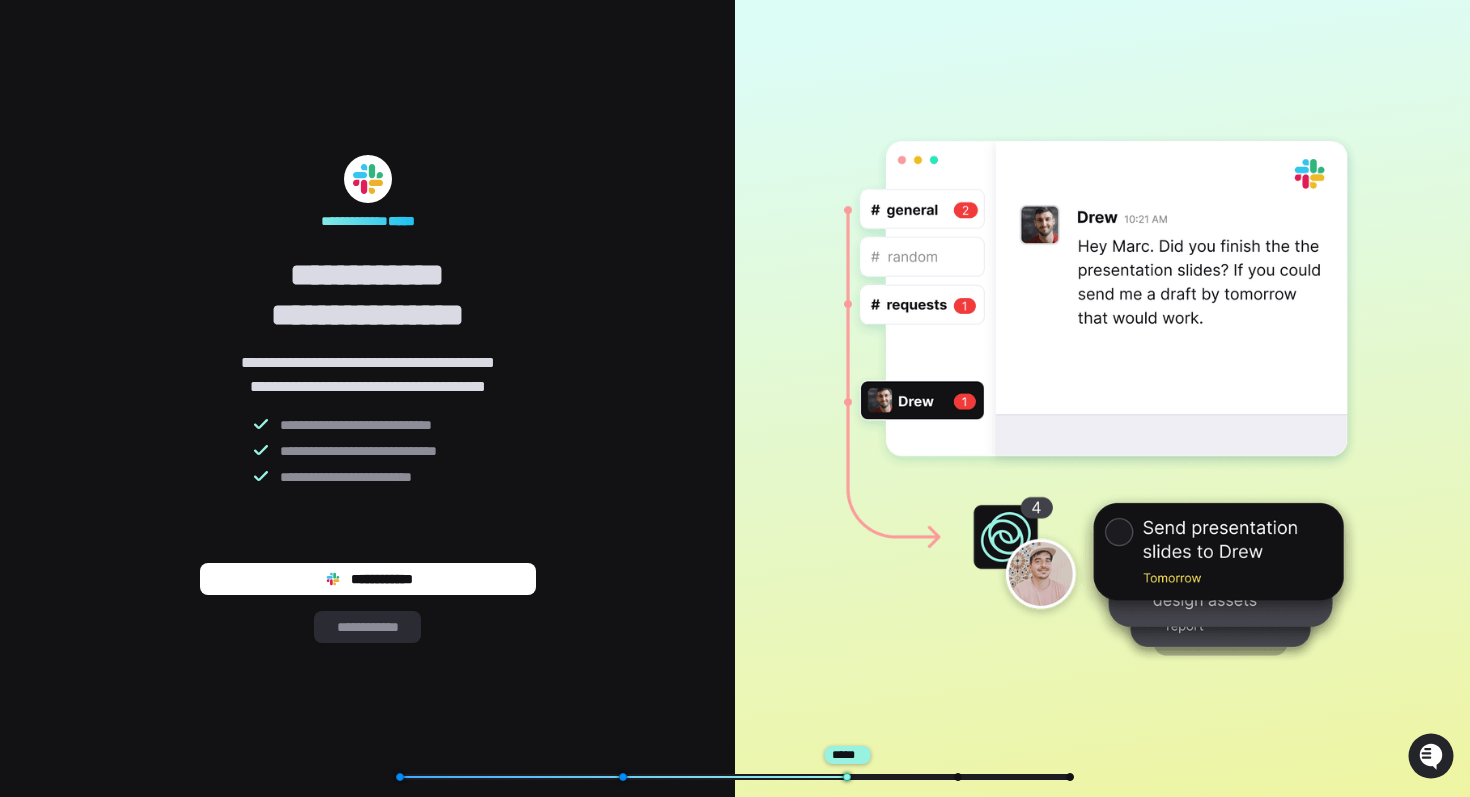 click on "**********" at bounding box center (367, 627) 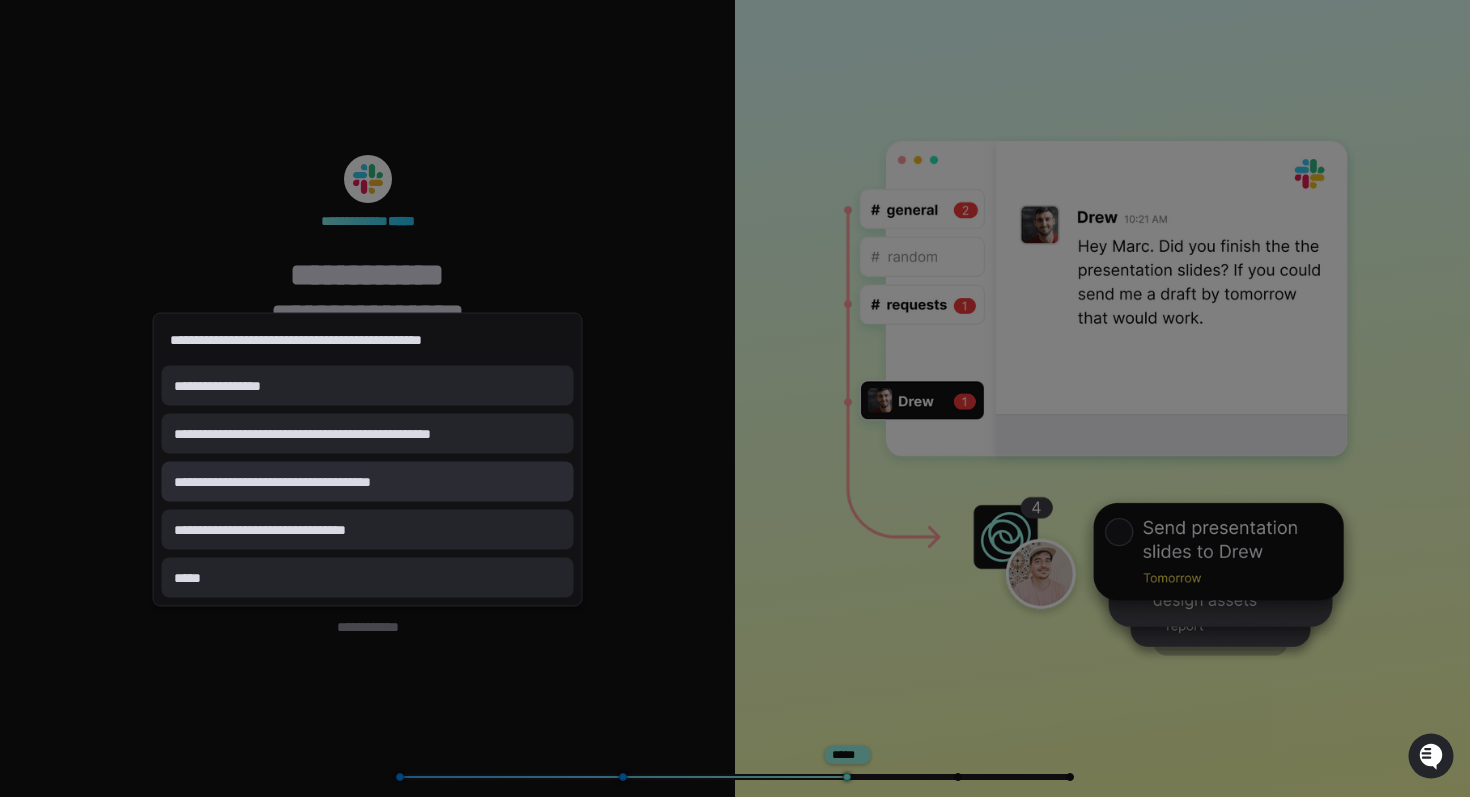 click on "**********" at bounding box center (368, 482) 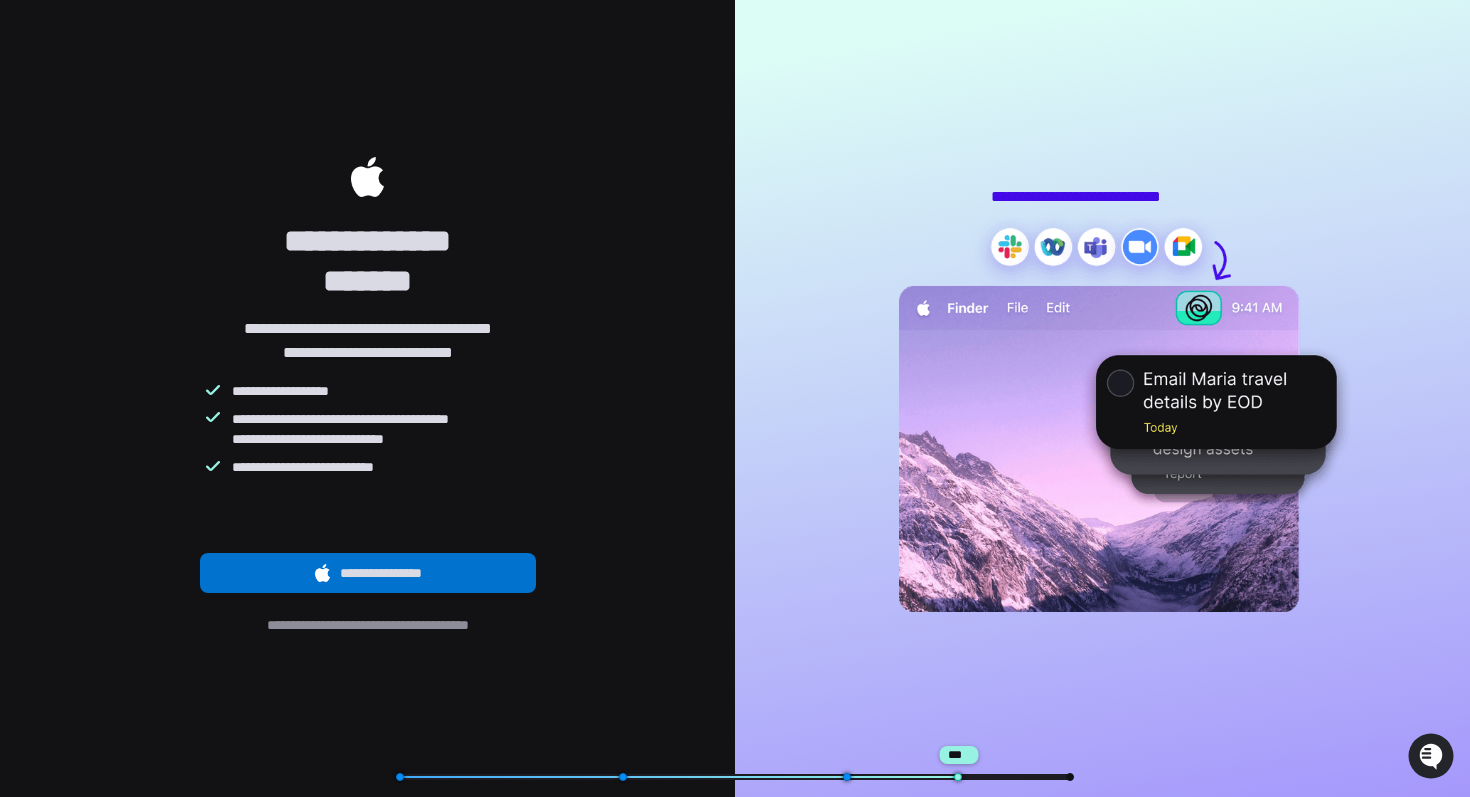 click on "**********" at bounding box center [368, 573] 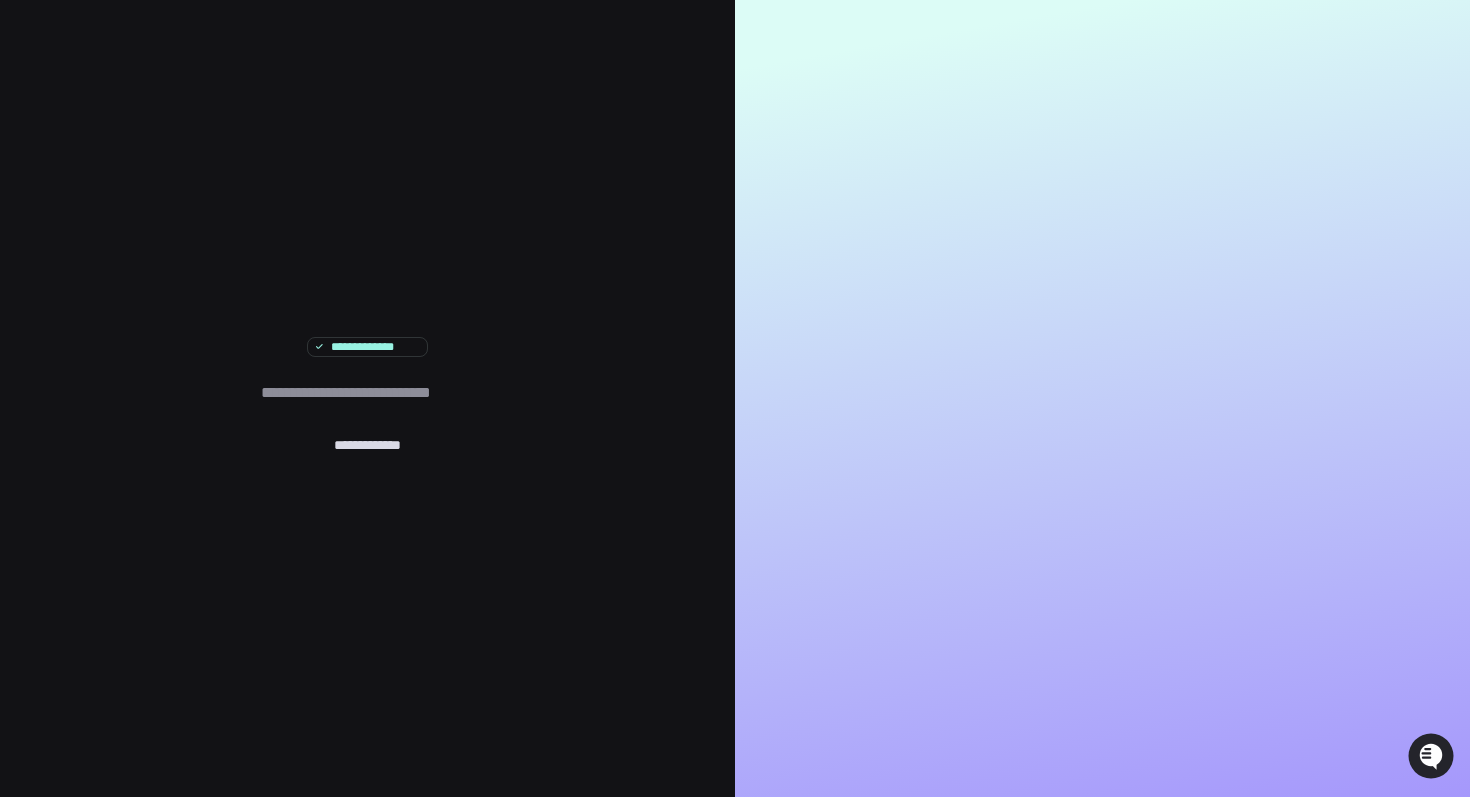type on "*" 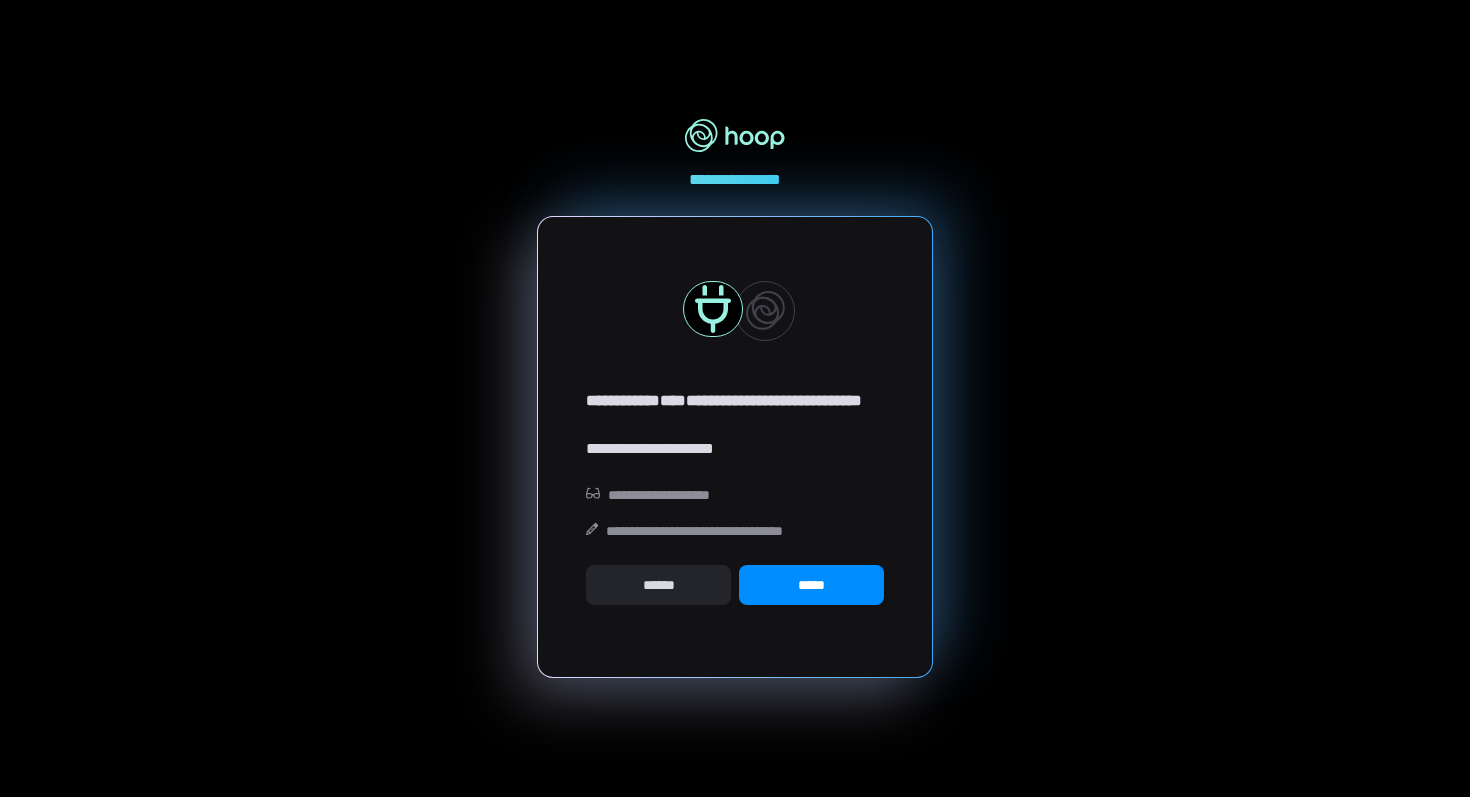 scroll, scrollTop: 0, scrollLeft: 0, axis: both 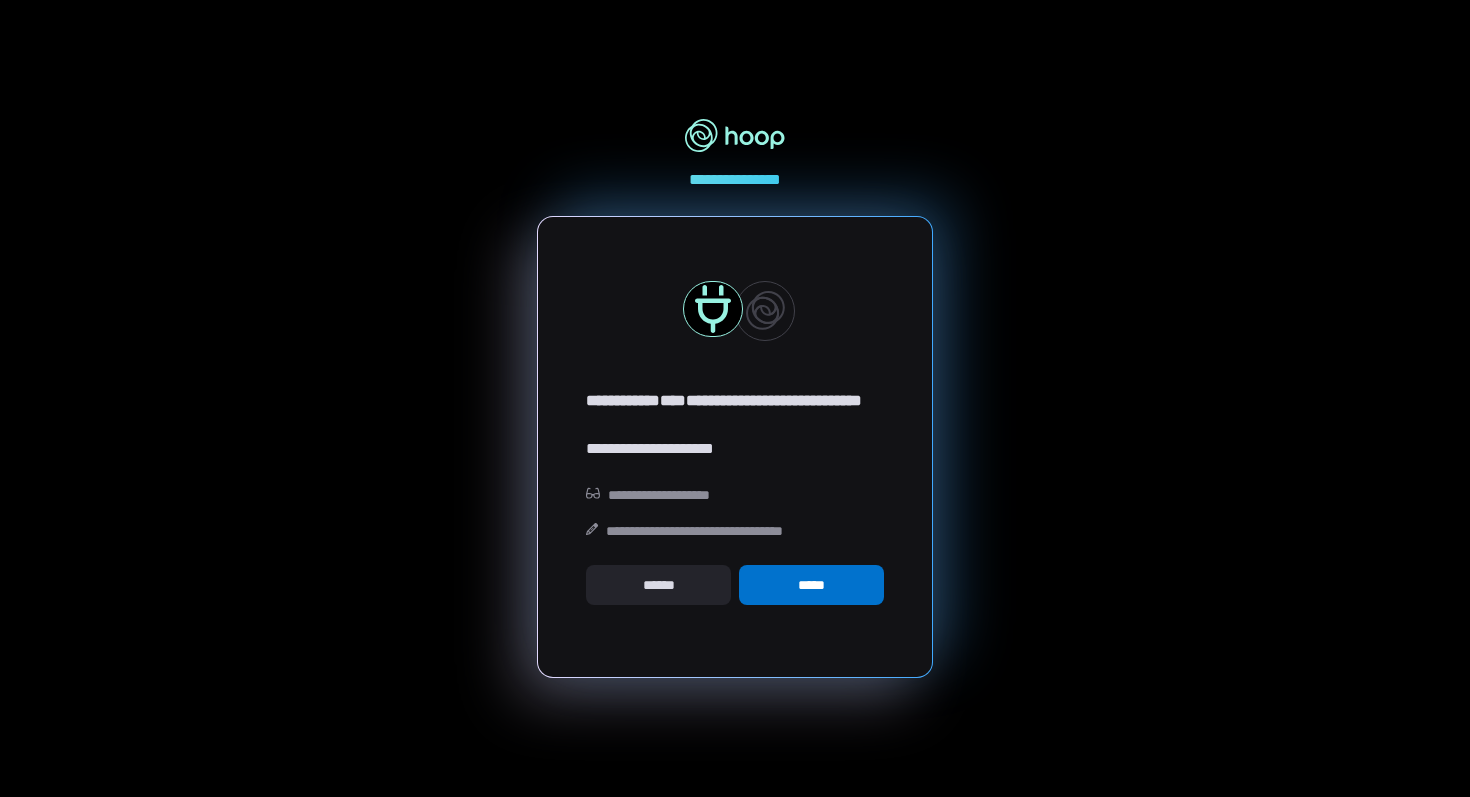 click on "*****" at bounding box center (811, 585) 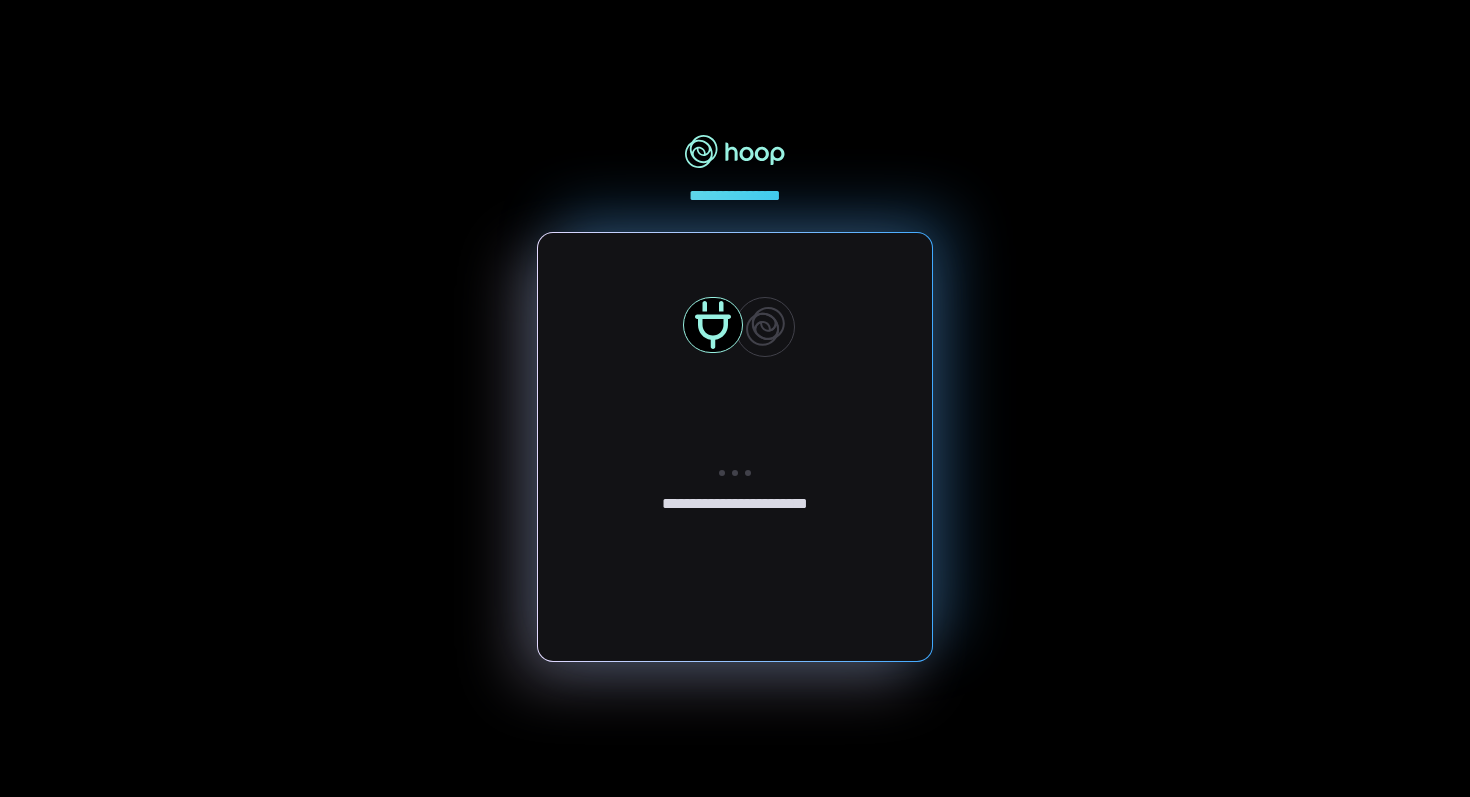 scroll, scrollTop: 0, scrollLeft: 0, axis: both 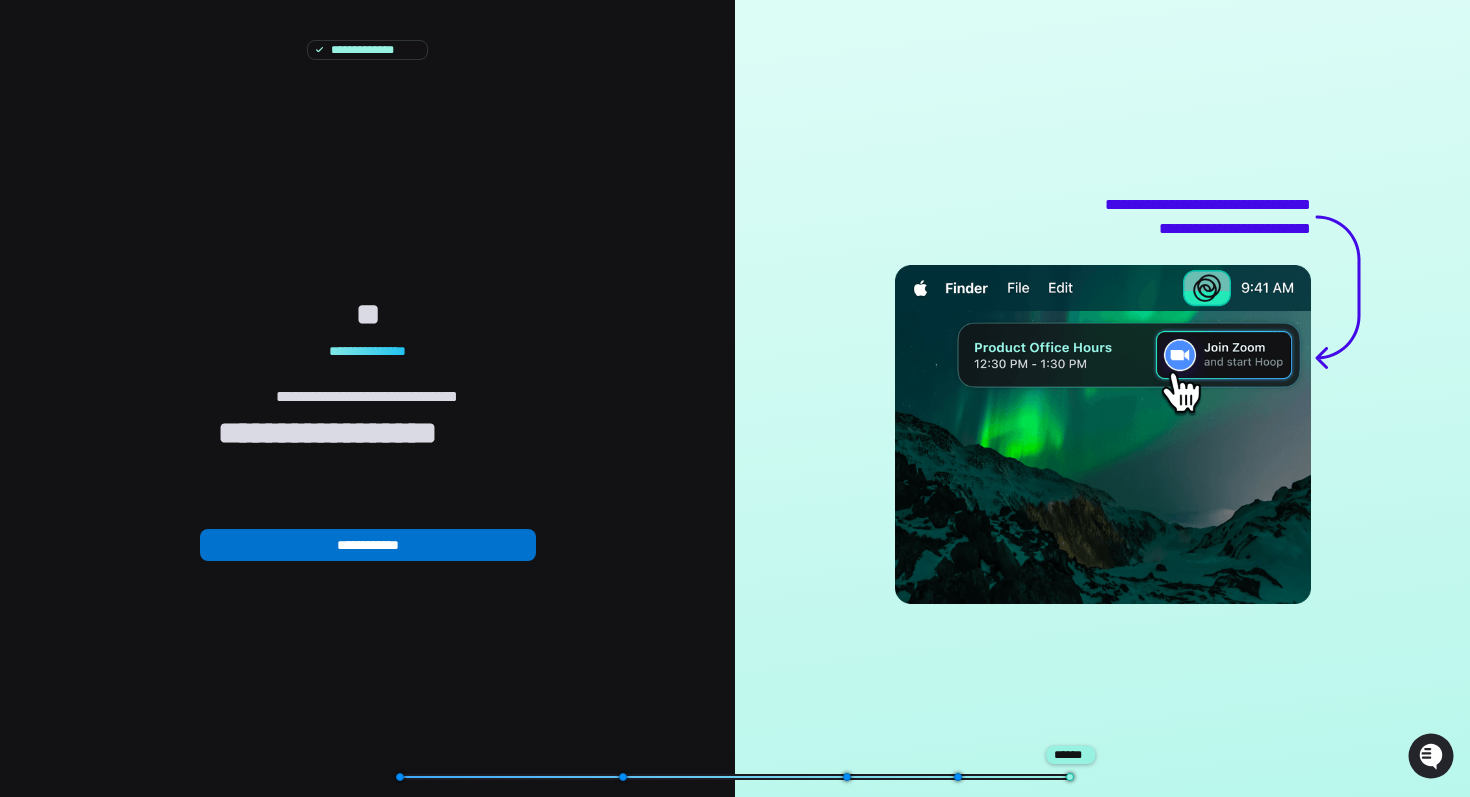 click on "**********" at bounding box center [368, 545] 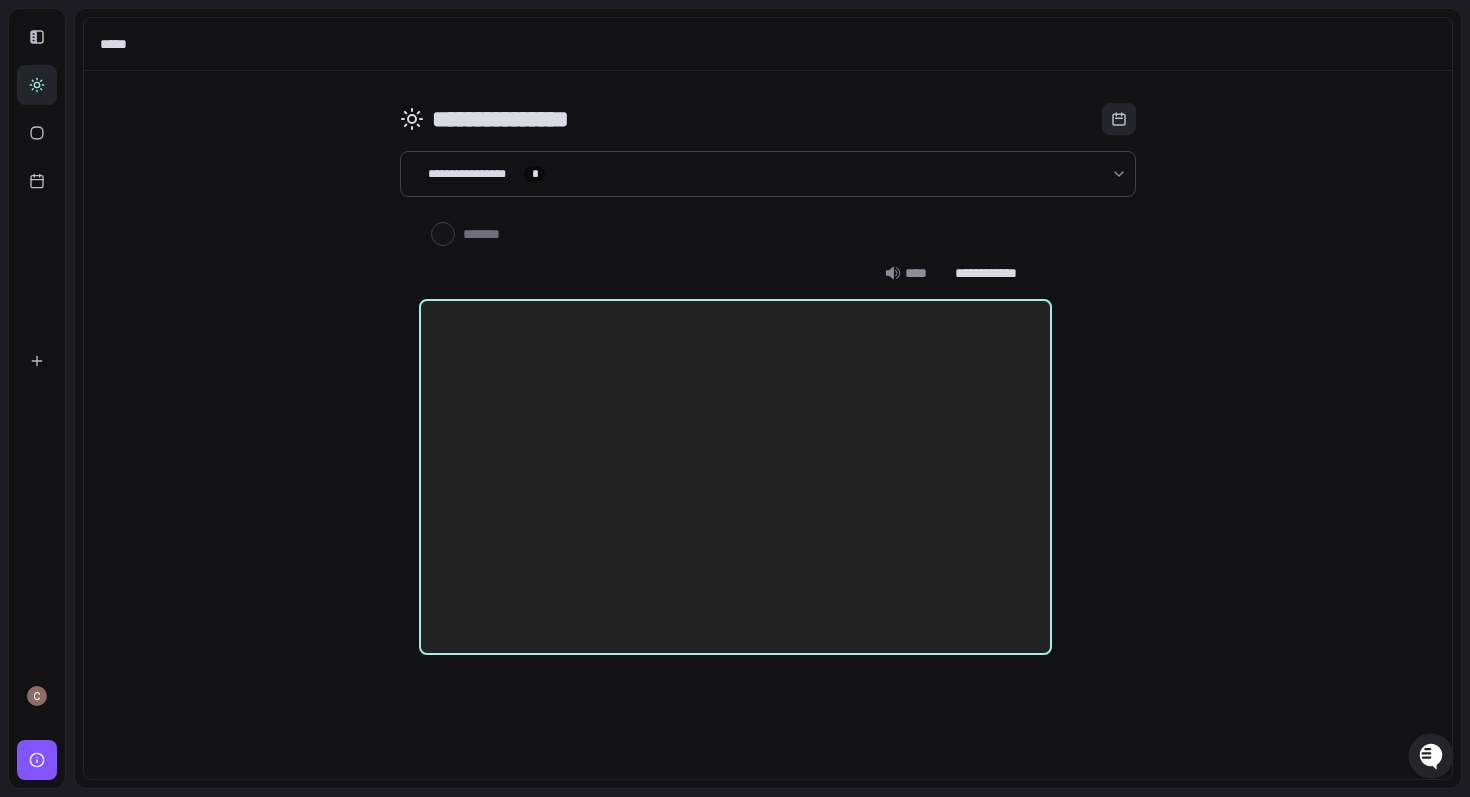 click at bounding box center (735, 476) 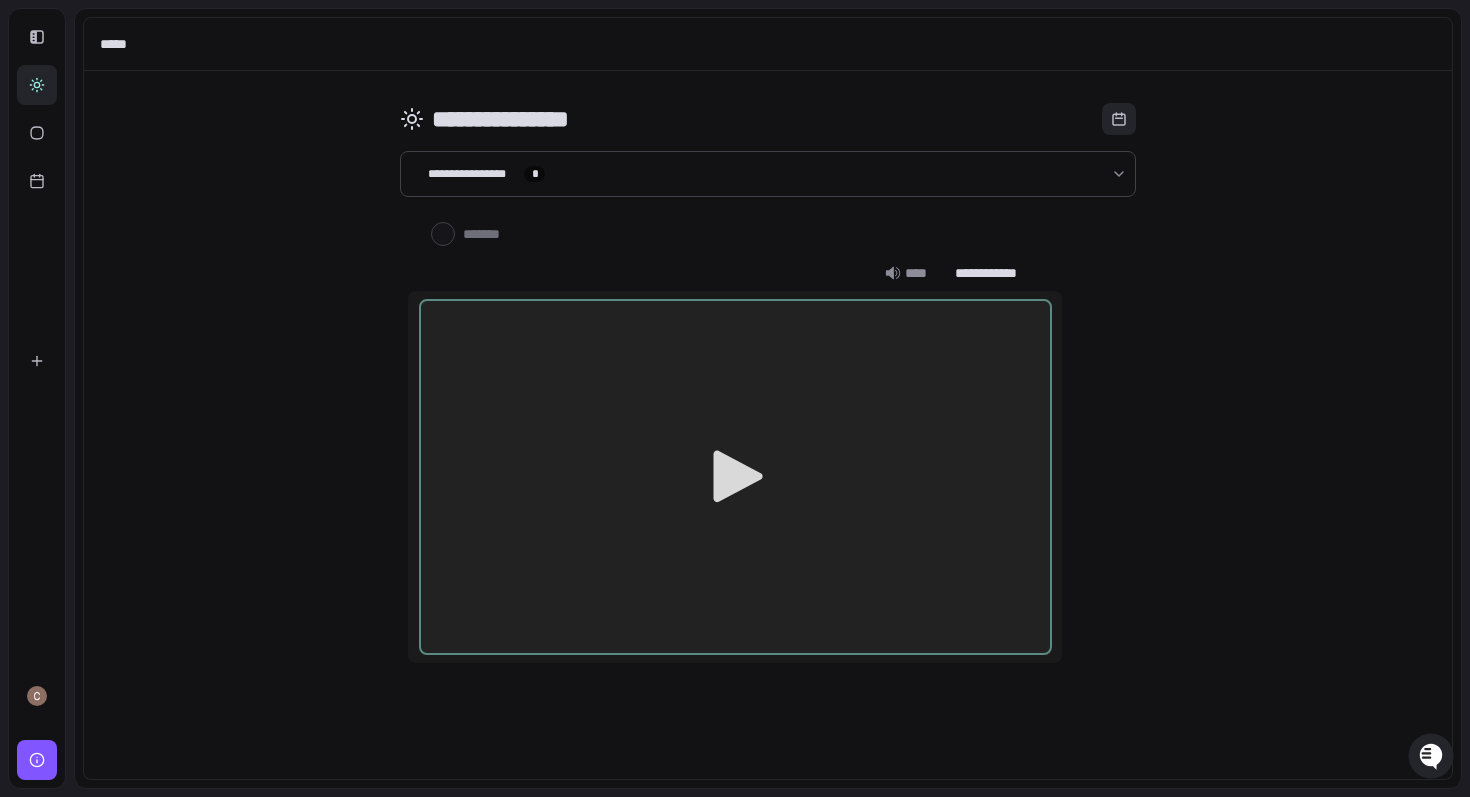 click 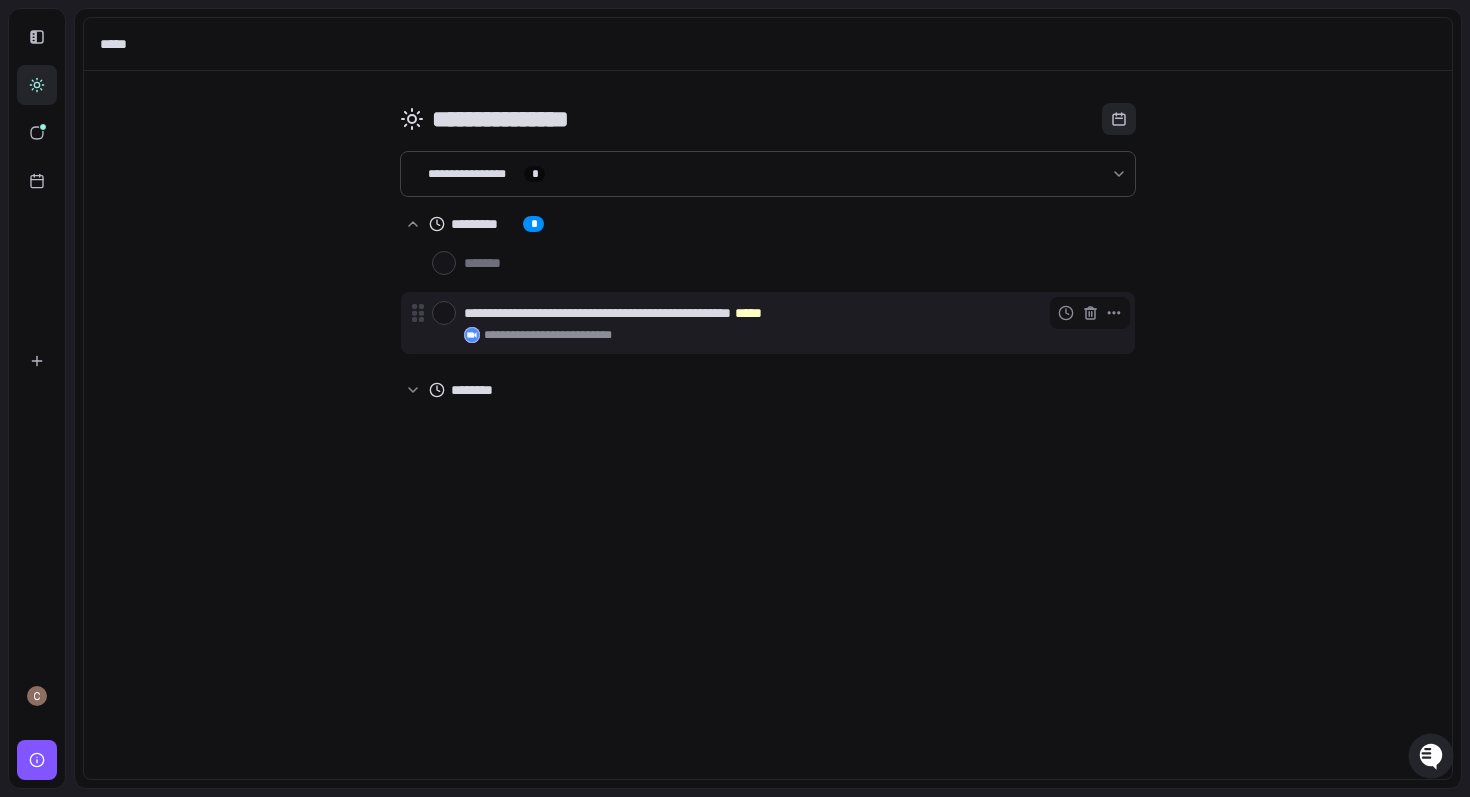 click on "**********" at bounding box center [791, 313] 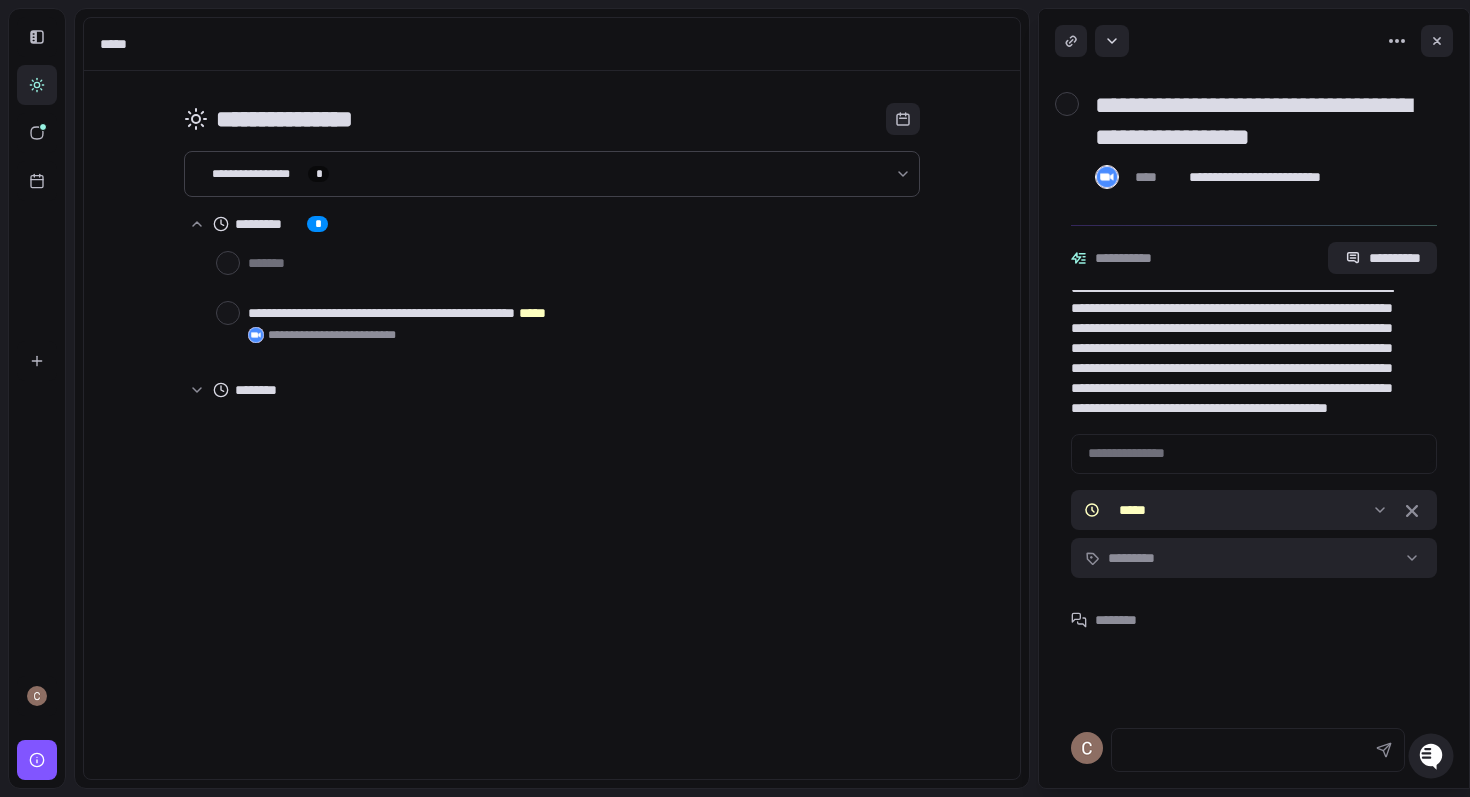 scroll, scrollTop: 0, scrollLeft: 0, axis: both 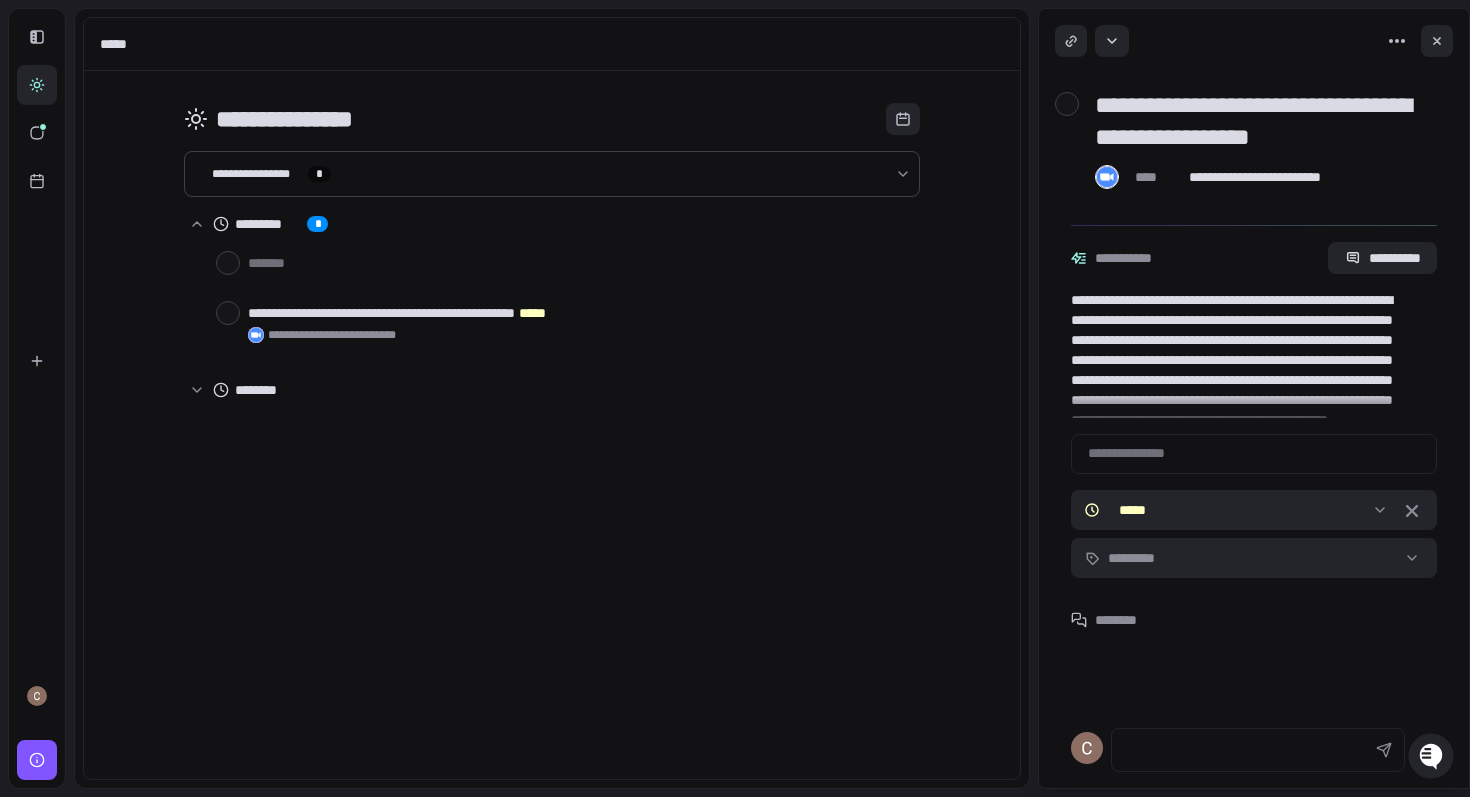 type on "*" 